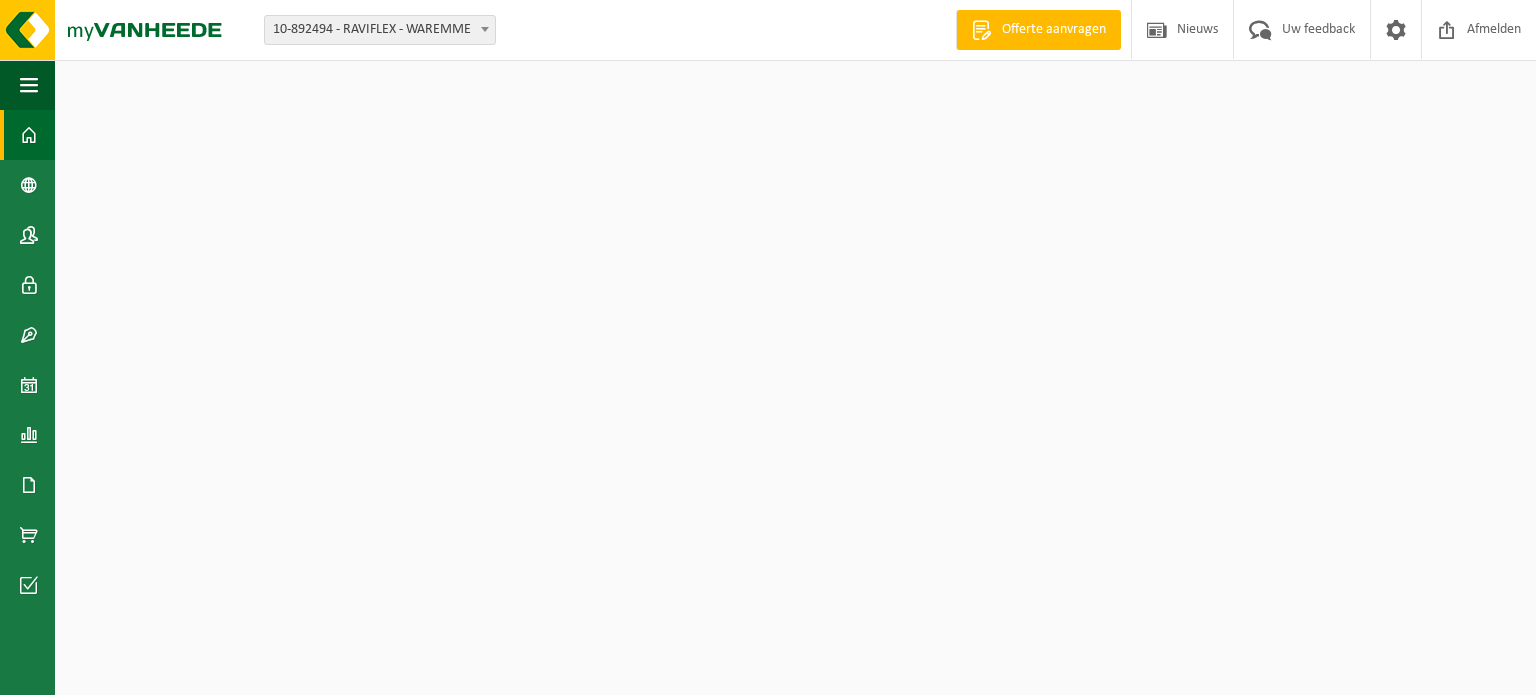 scroll, scrollTop: 0, scrollLeft: 0, axis: both 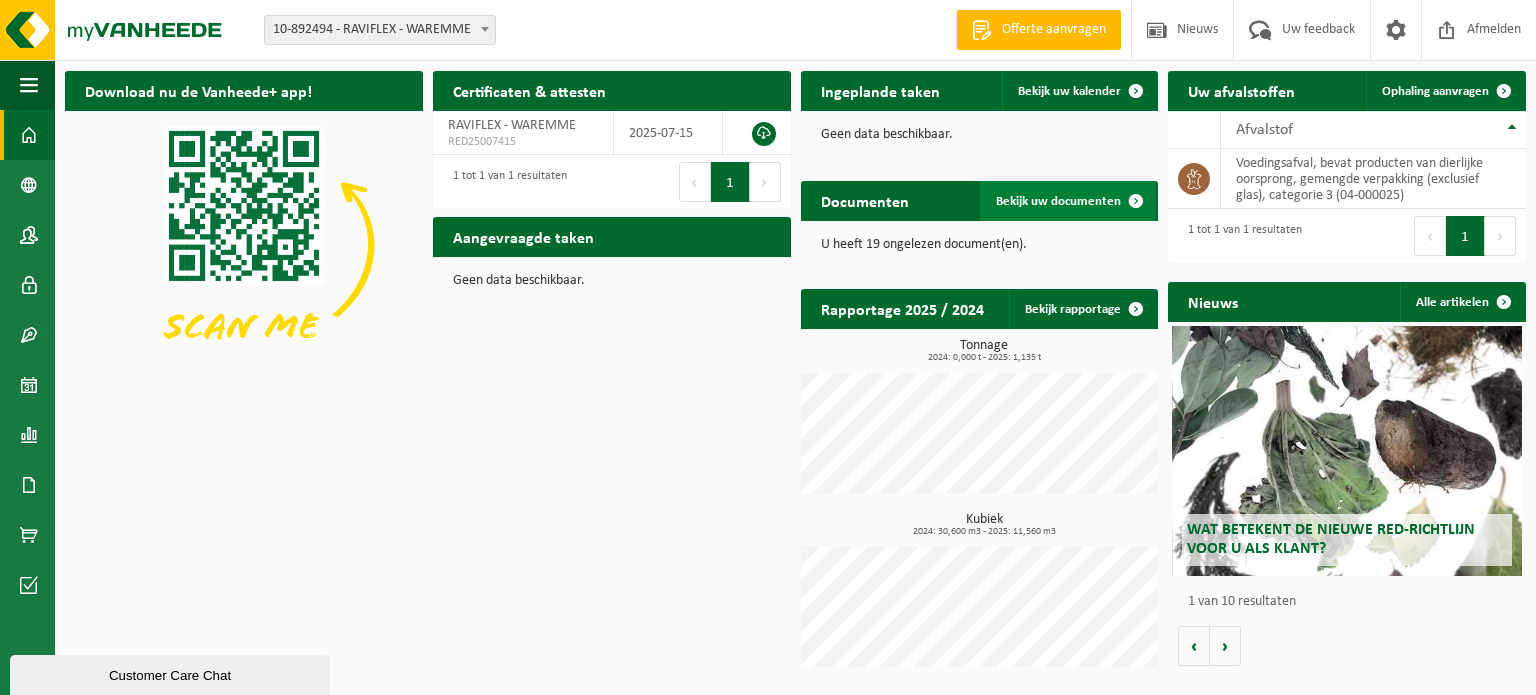 click on "Bekijk uw documenten" at bounding box center (1058, 201) 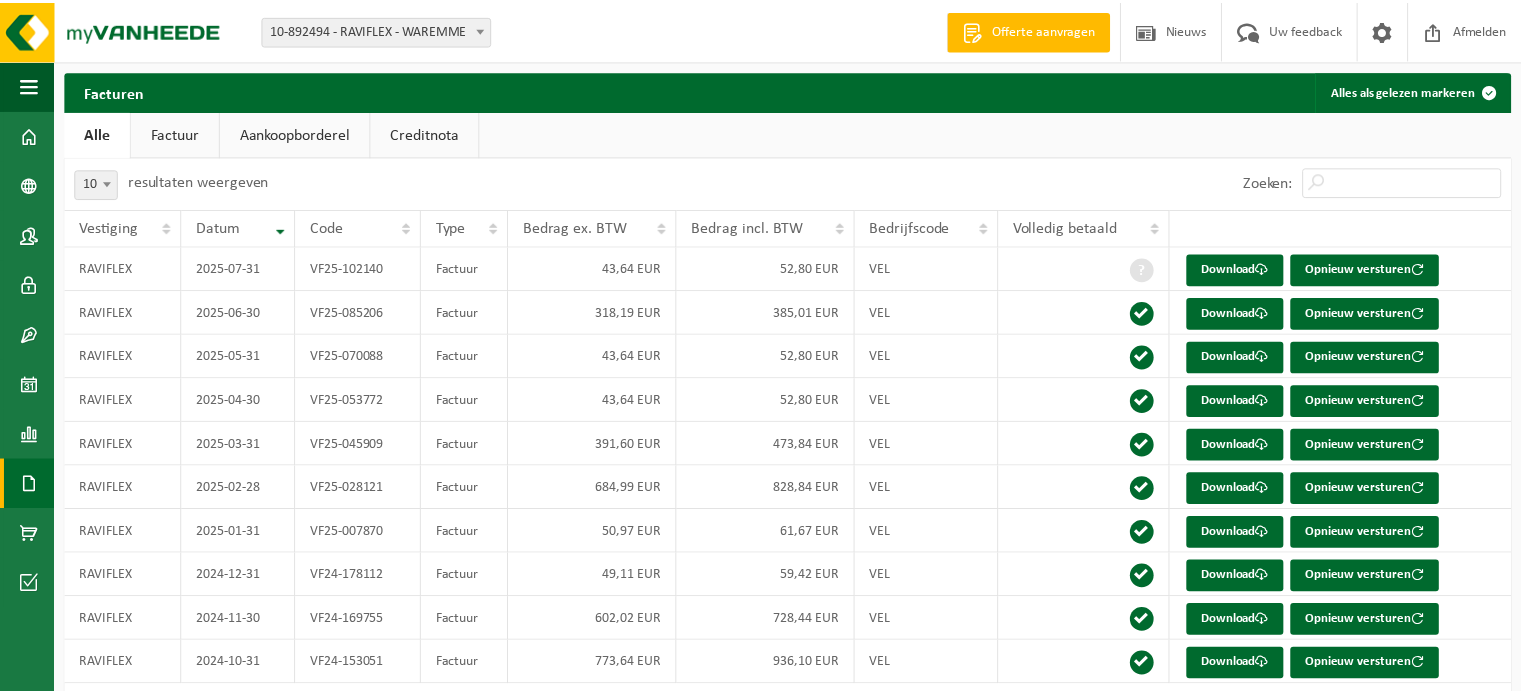 scroll, scrollTop: 0, scrollLeft: 0, axis: both 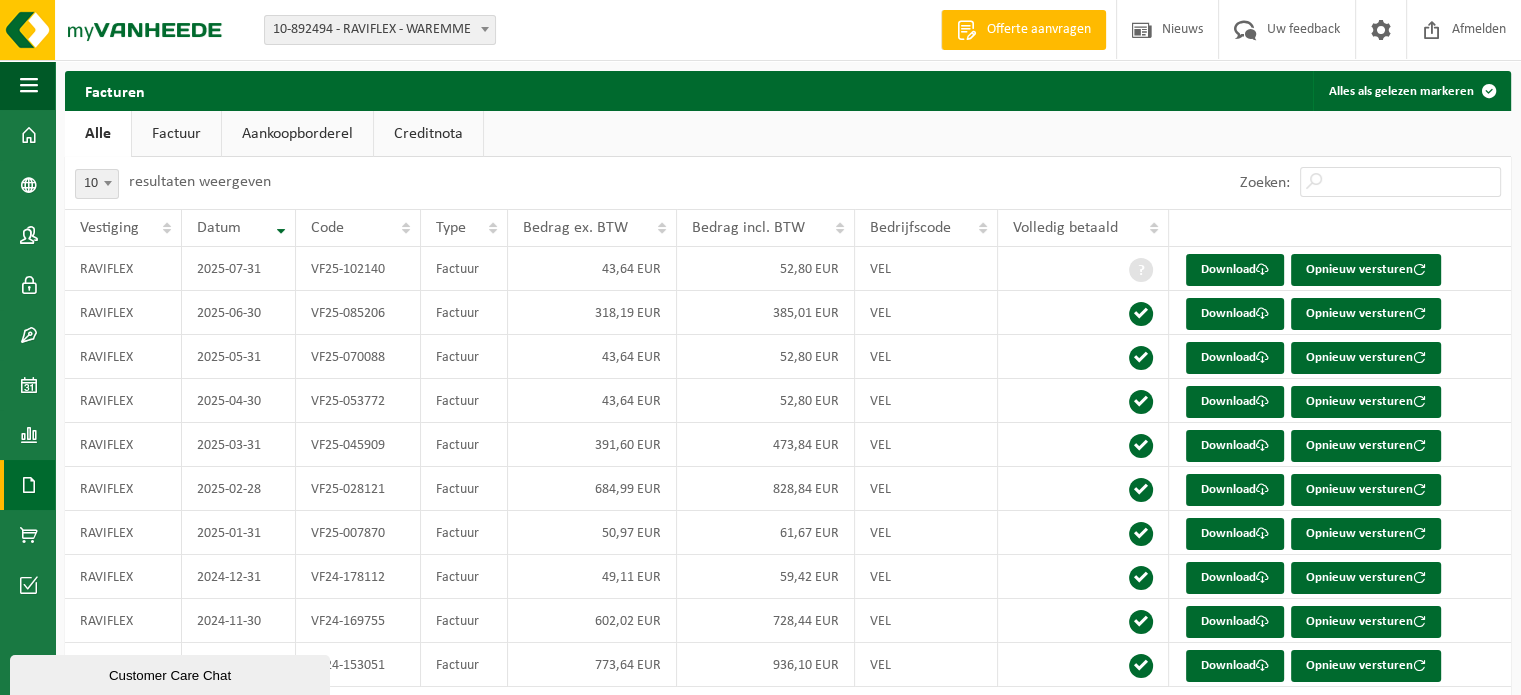 click on "Aankoopborderel" at bounding box center (297, 134) 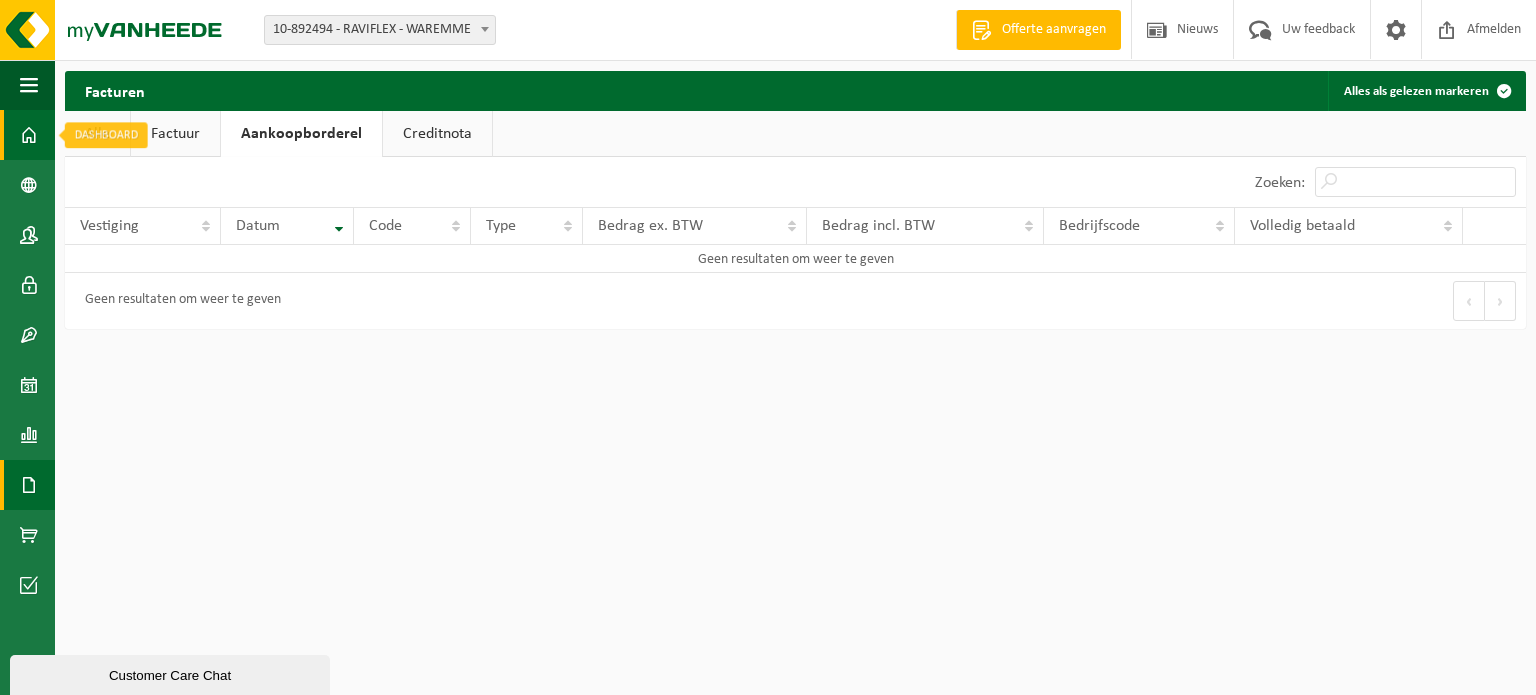 click on "Dashboard" at bounding box center (27, 135) 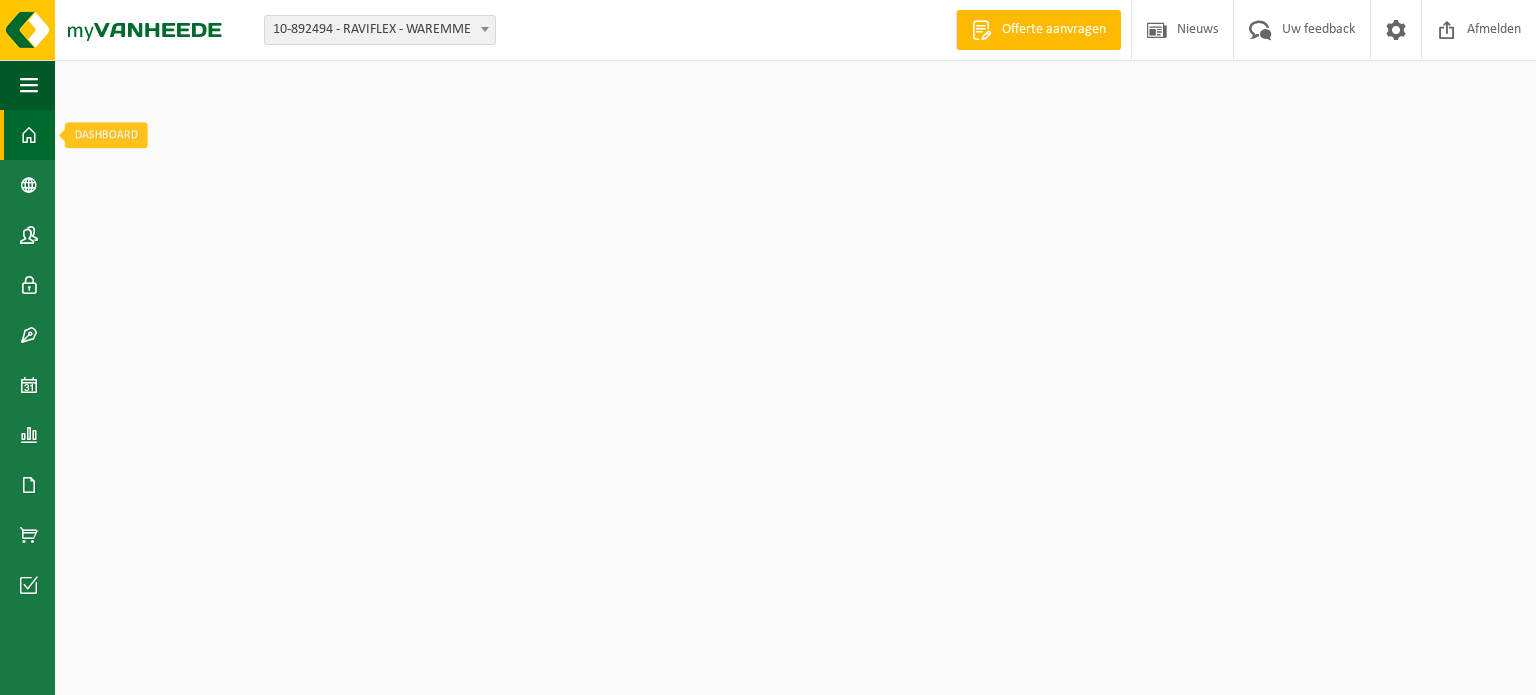 scroll, scrollTop: 0, scrollLeft: 0, axis: both 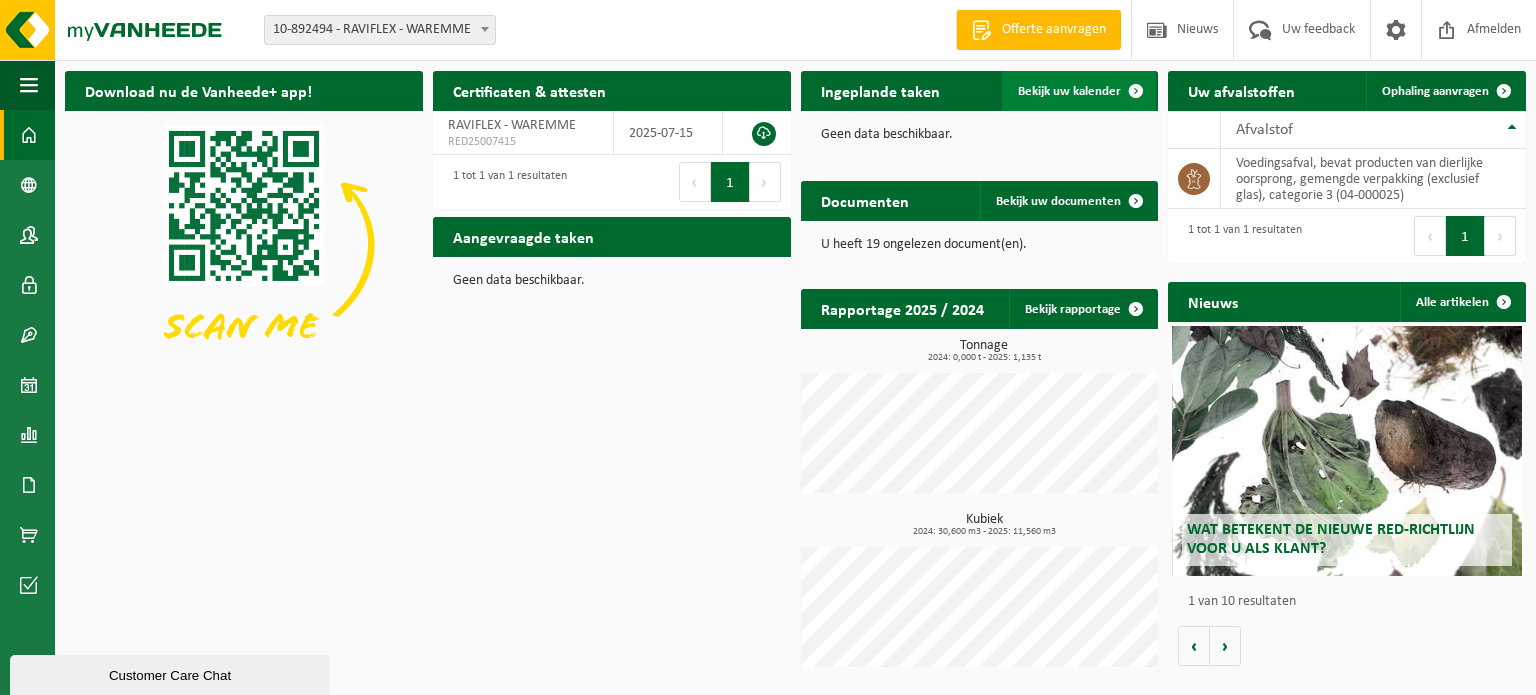 click on "Bekijk uw kalender" at bounding box center [1069, 91] 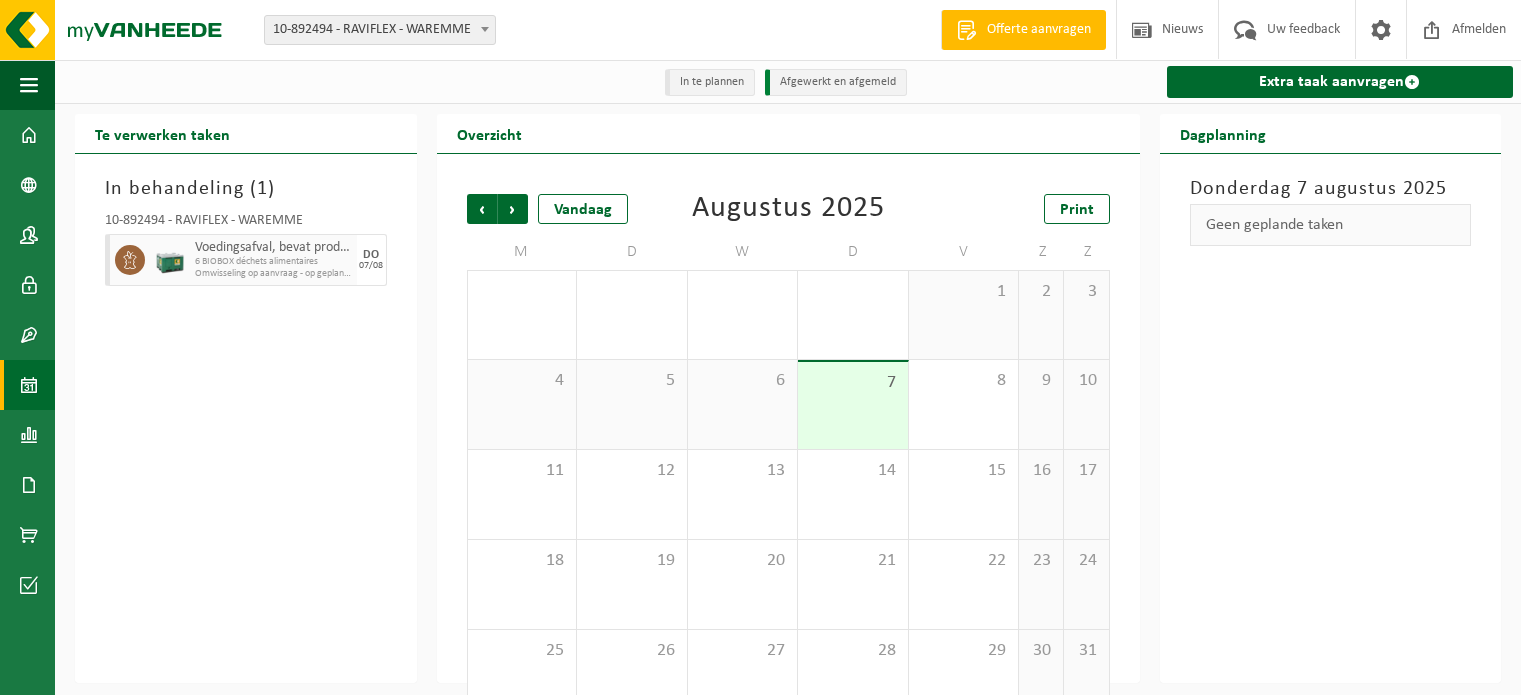 scroll, scrollTop: 0, scrollLeft: 0, axis: both 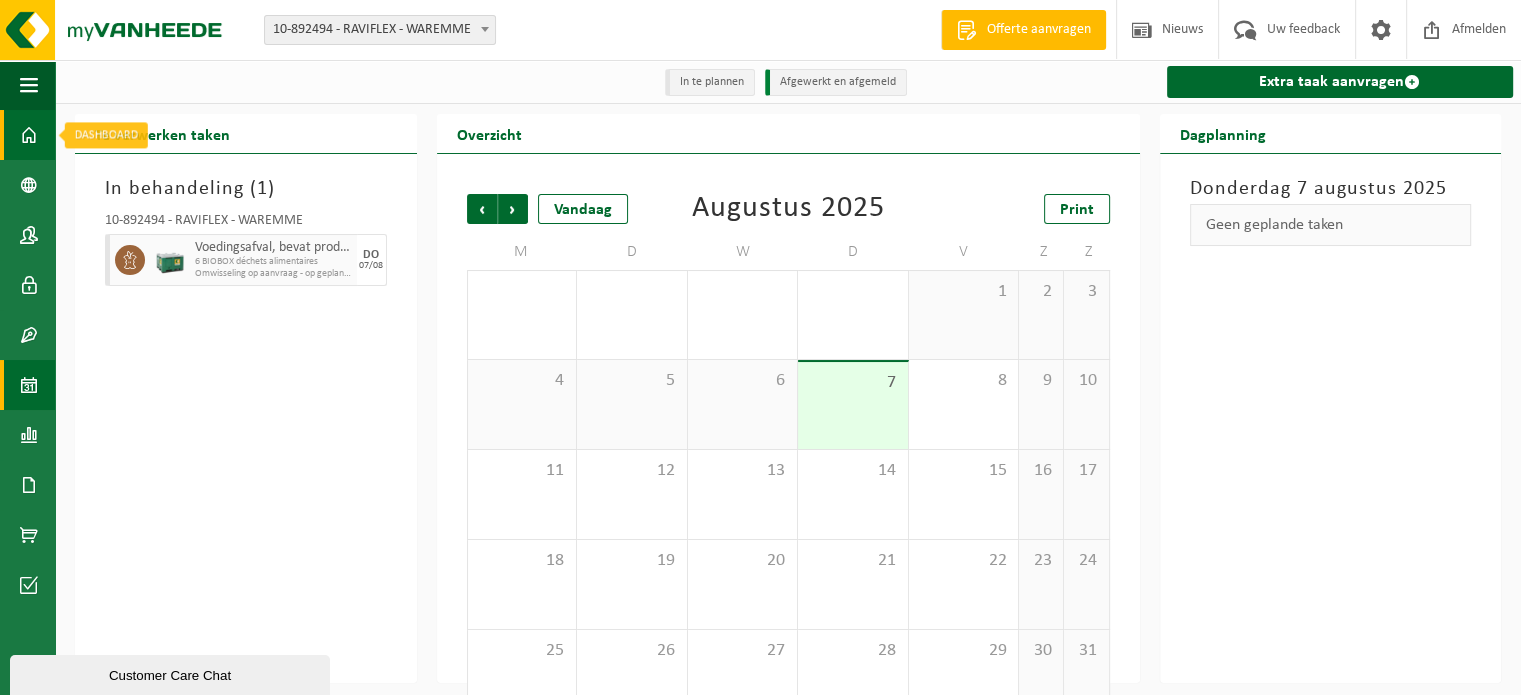click at bounding box center (29, 135) 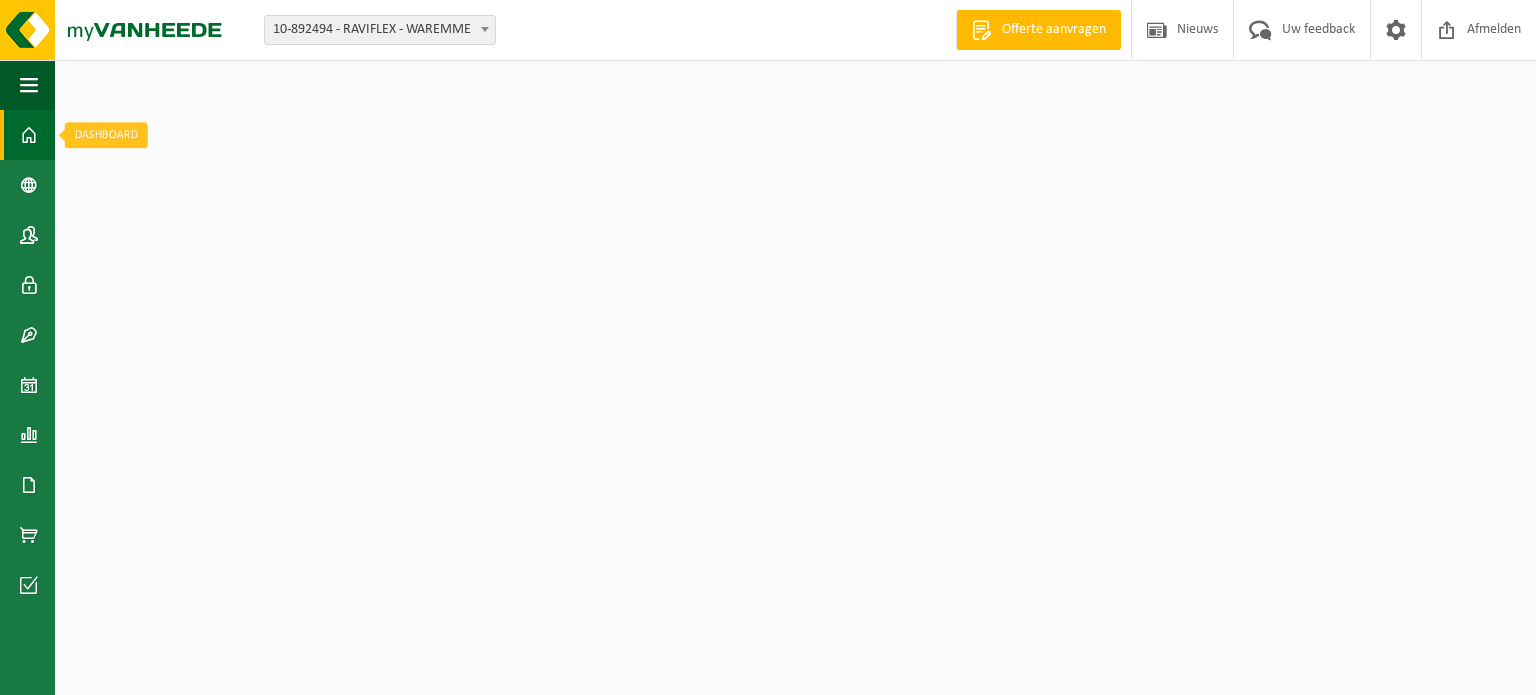 scroll, scrollTop: 0, scrollLeft: 0, axis: both 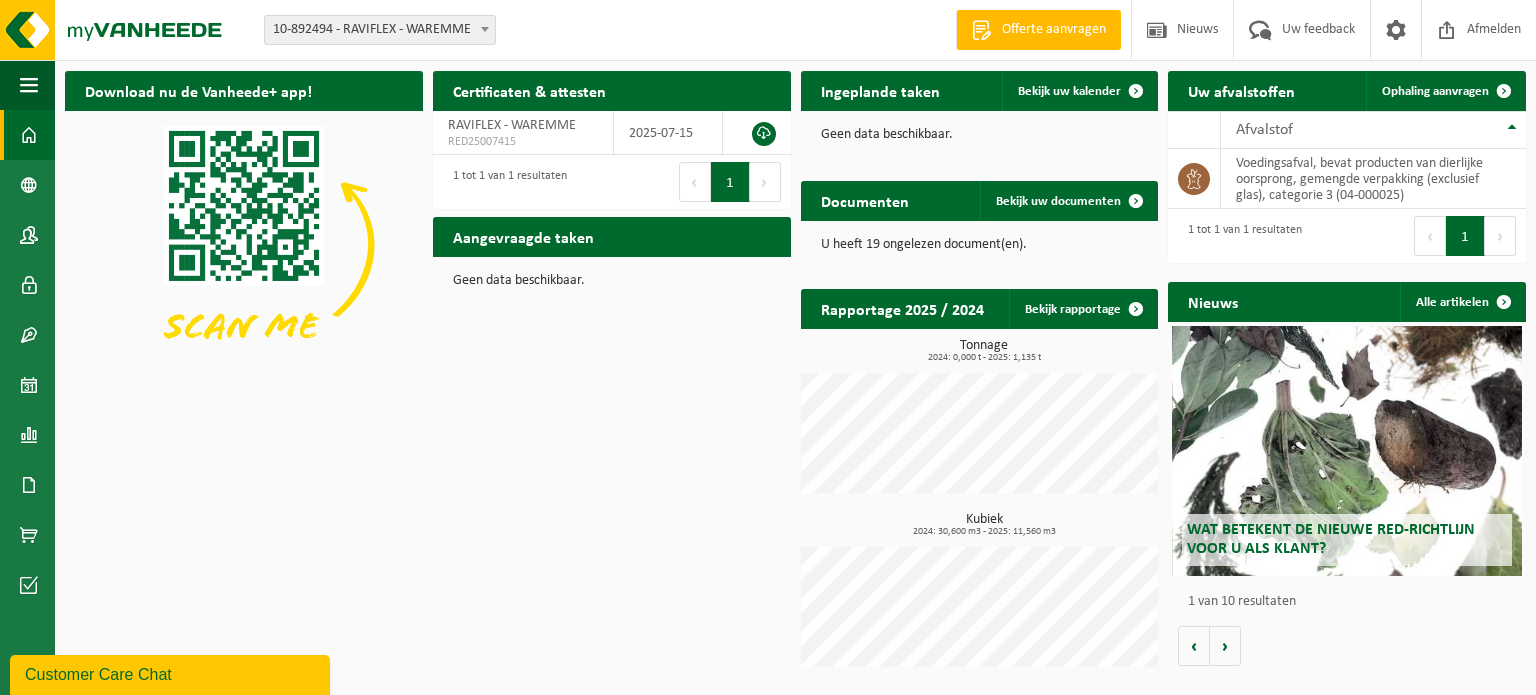 click on "Download nu de Vanheede+ app!       Verberg                           Certificaten & attesten       Bekijk uw certificaten             RAVIFLEX - WAREMME RED25007415 2025-07-15 1 tot 1 van 1 resultaten Eerste Vorige 1 Volgende Laatste           Ingeplande taken       Bekijk uw kalender                                     Geen data beschikbaar.               Uw afvalstoffen       Ophaling aanvragen             10 25 50 100 10  resultaten weergeven     Afvalstof               voedingsafval, bevat producten van dierlijke oorsprong, gemengde verpakking (exclusief glas), categorie 3 (04-000025)   1 tot 1 van 1 resultaten Eerste Vorige 1 Volgende Laatste           Documenten       Bekijk uw documenten               U heeft 19 ongelezen document(en).             Aangevraagde taken       Toon de aangevraagde taken                                     Geen data beschikbaar.               Nieuws      Alle artikelen                    Wat betekent de nieuwe RED-richtlijn voor u als klant?" at bounding box center [795, 374] 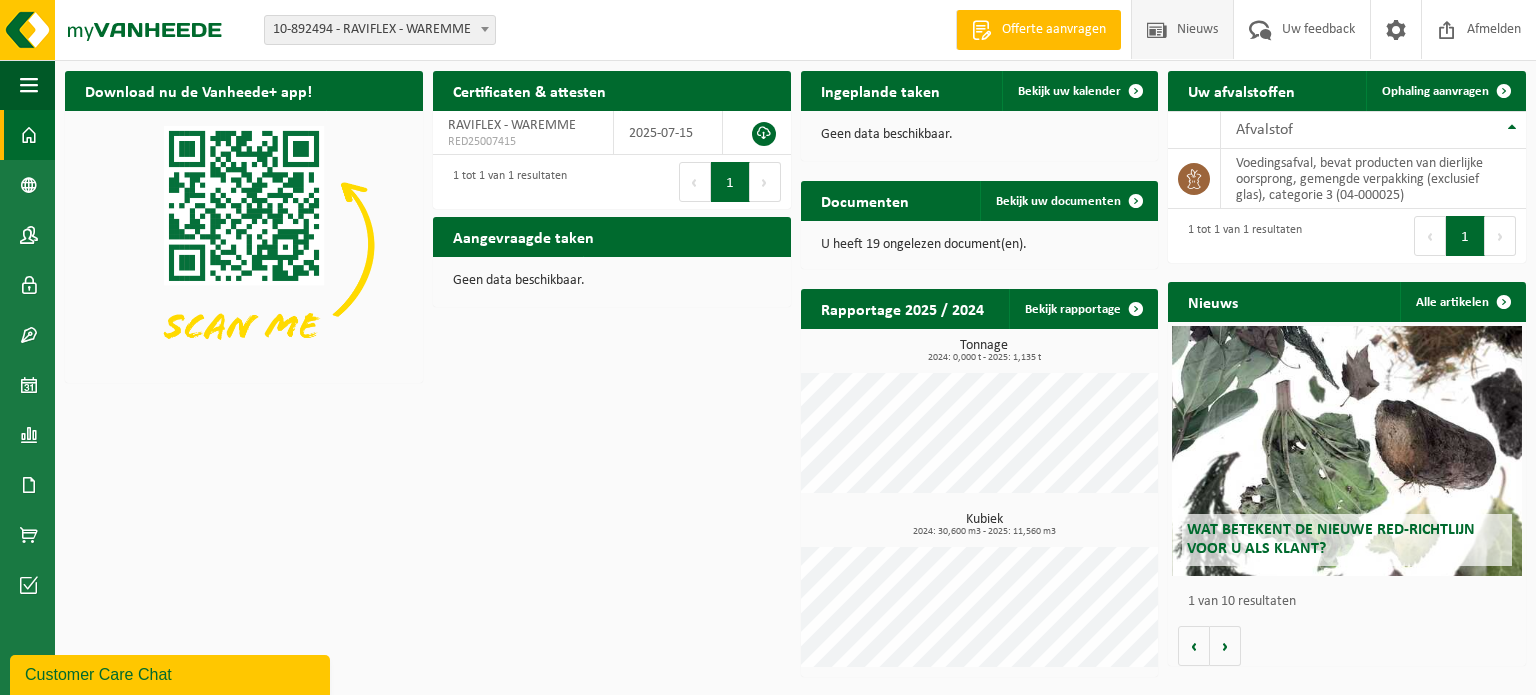 click on "Nieuws" at bounding box center [1197, 29] 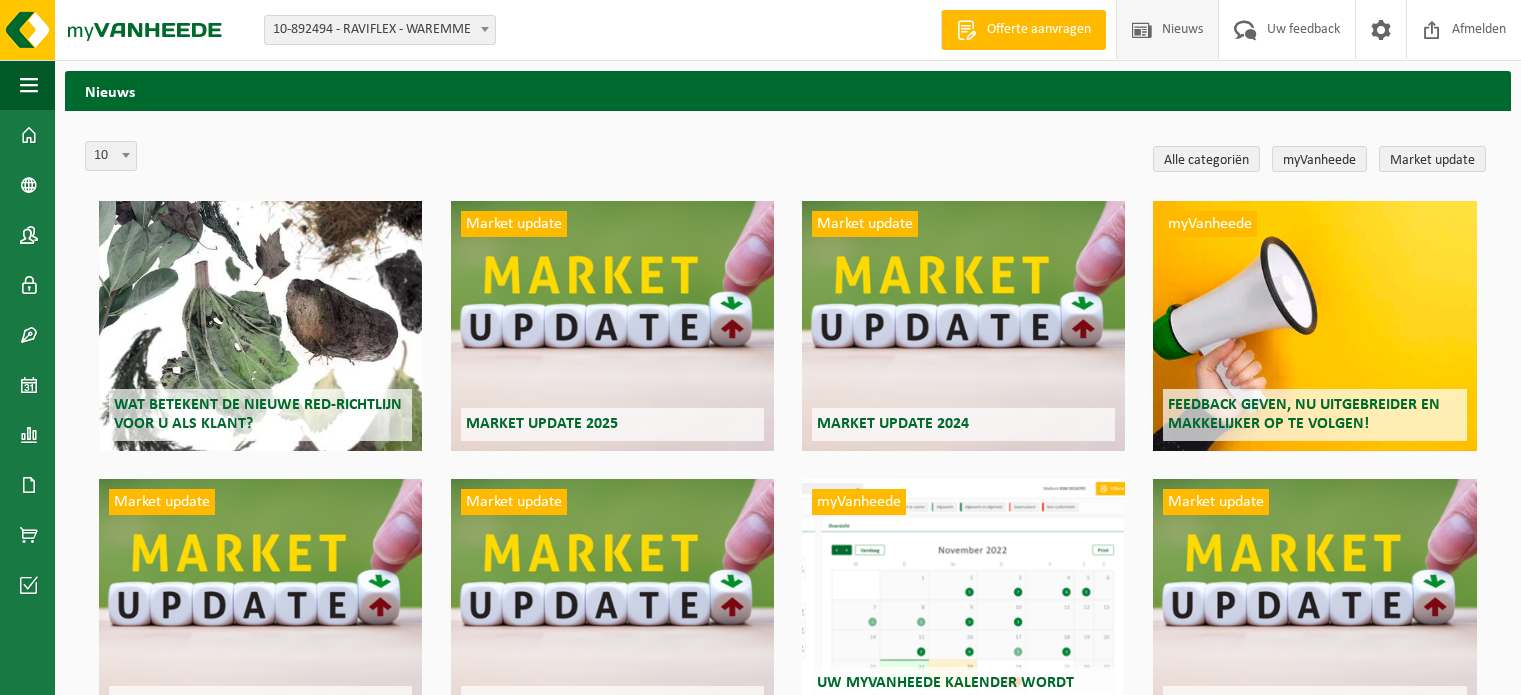 scroll, scrollTop: 0, scrollLeft: 0, axis: both 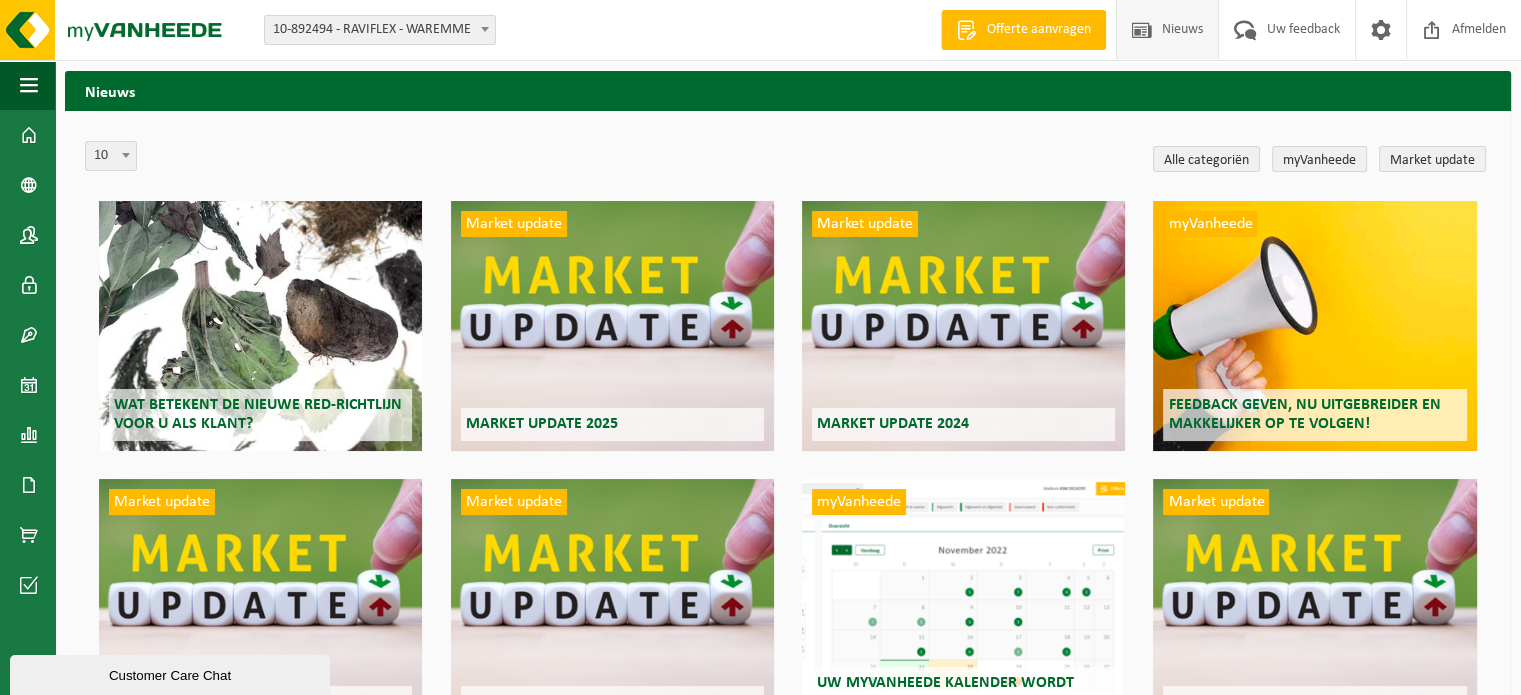 click on "Vestiging:       [NUMBER] - RAVIFLEX - [CITY]   [NUMBER] - RAVIFLEX - [CITY]          Welkom  [FIRST] [LAST]         Offerte aanvragen         Nieuws         Uw feedback               Afmelden" at bounding box center (760, 30) 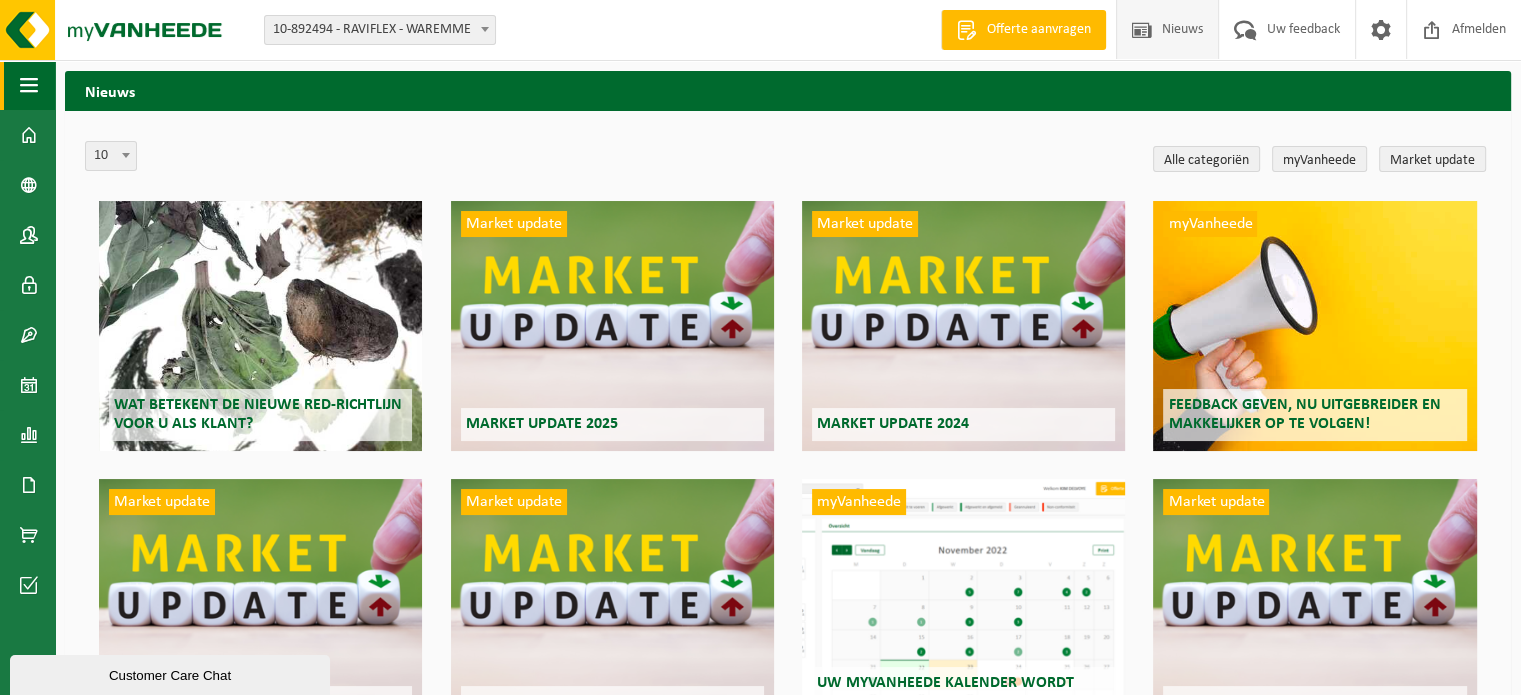 click at bounding box center [29, 85] 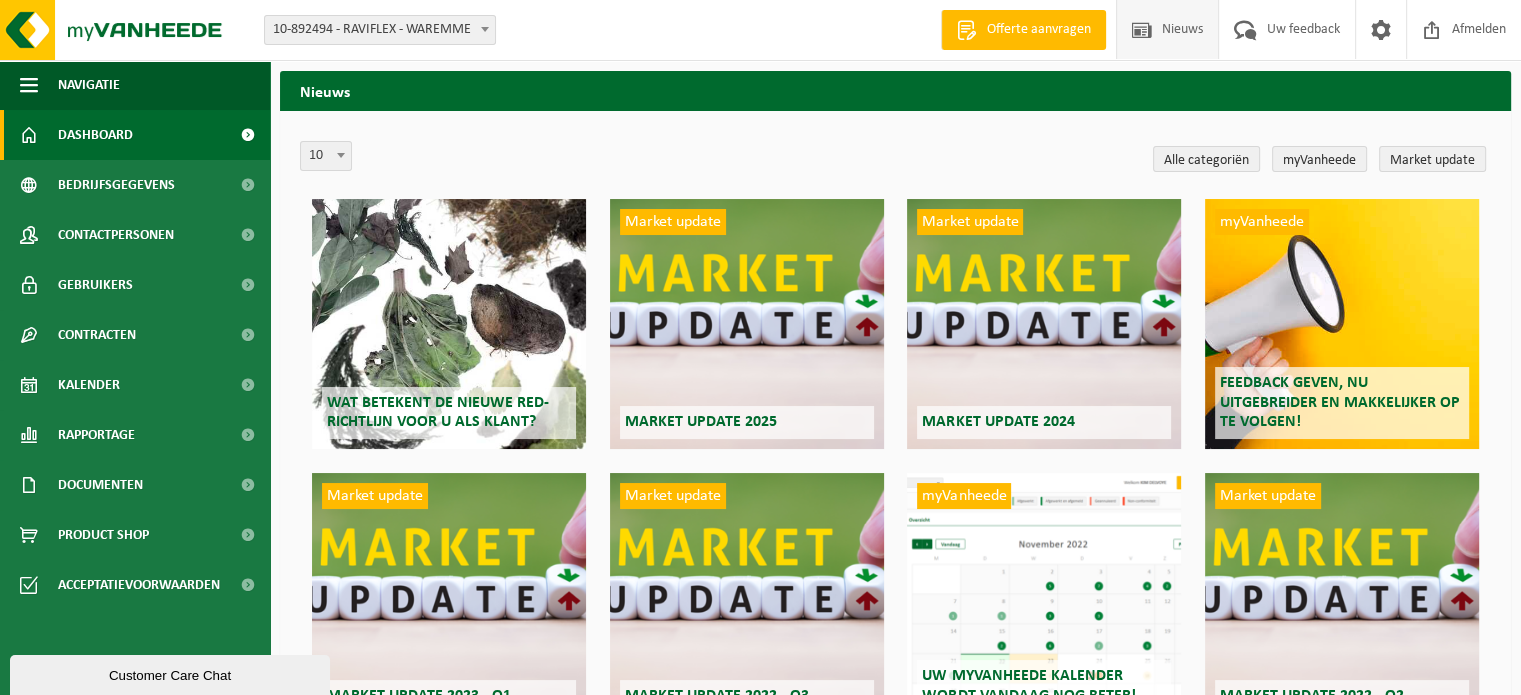 click on "Dashboard" at bounding box center [95, 135] 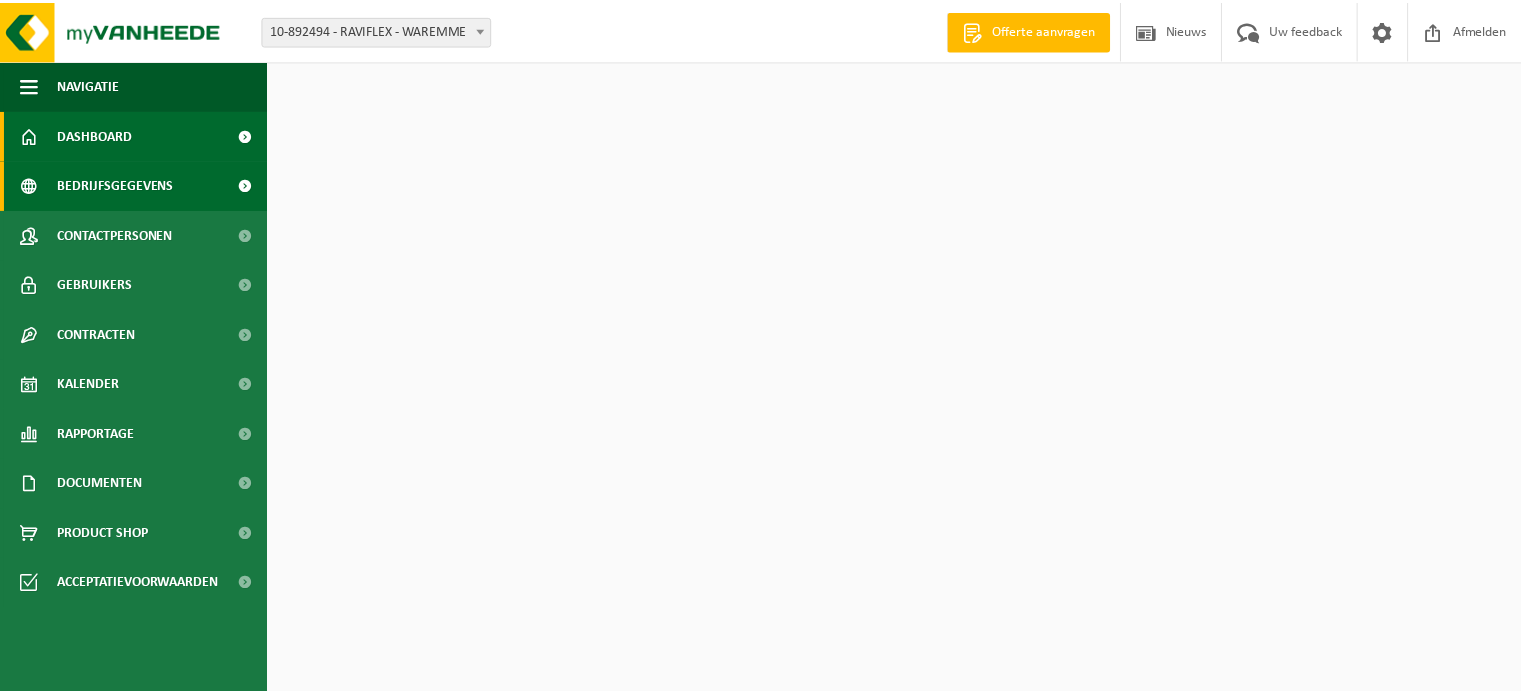 scroll, scrollTop: 0, scrollLeft: 0, axis: both 